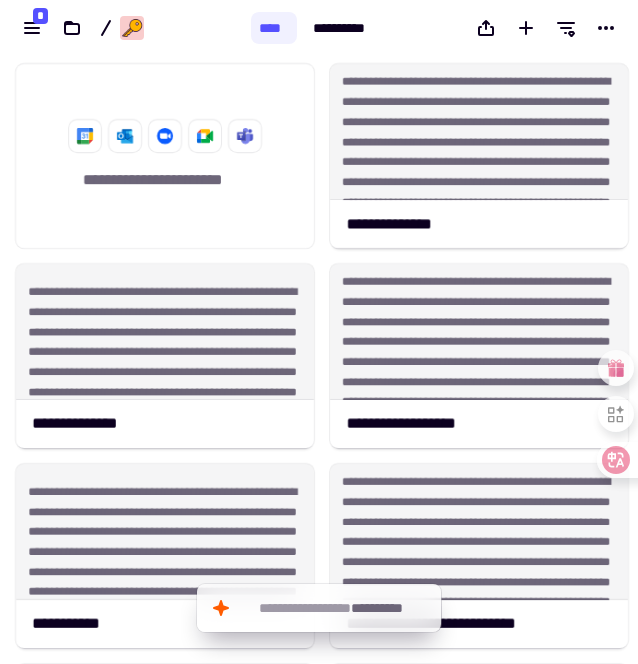 scroll, scrollTop: 0, scrollLeft: 0, axis: both 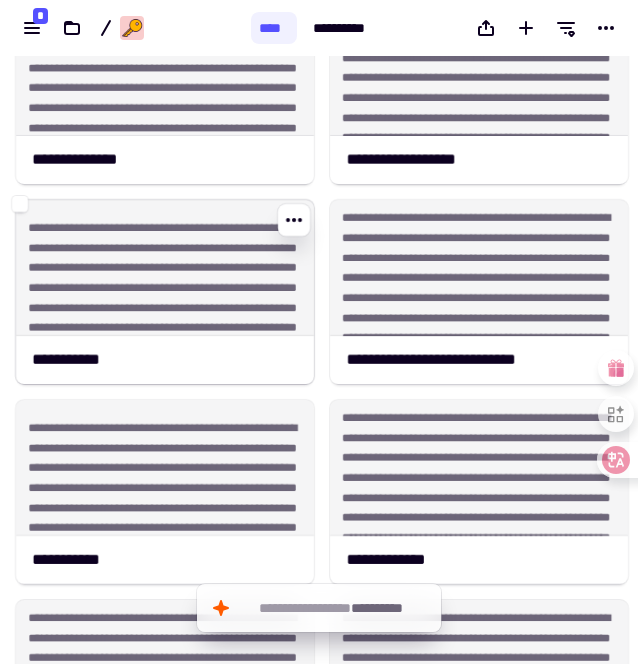 click on "**********" 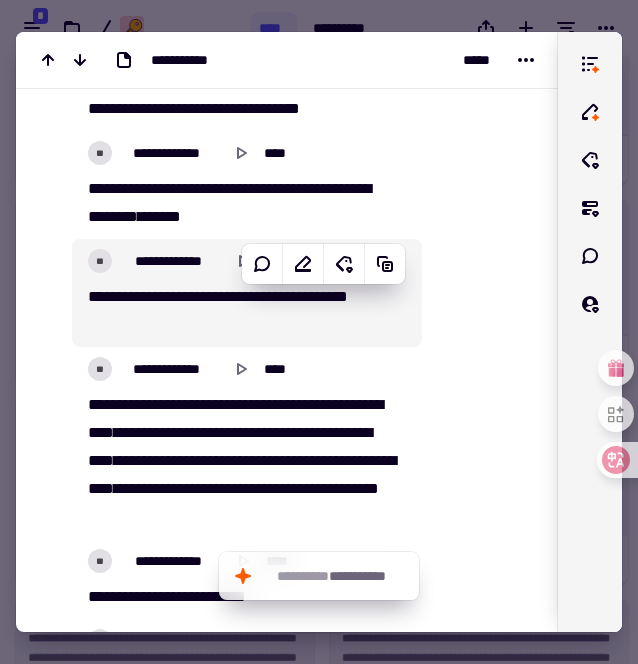 scroll, scrollTop: 4349, scrollLeft: 0, axis: vertical 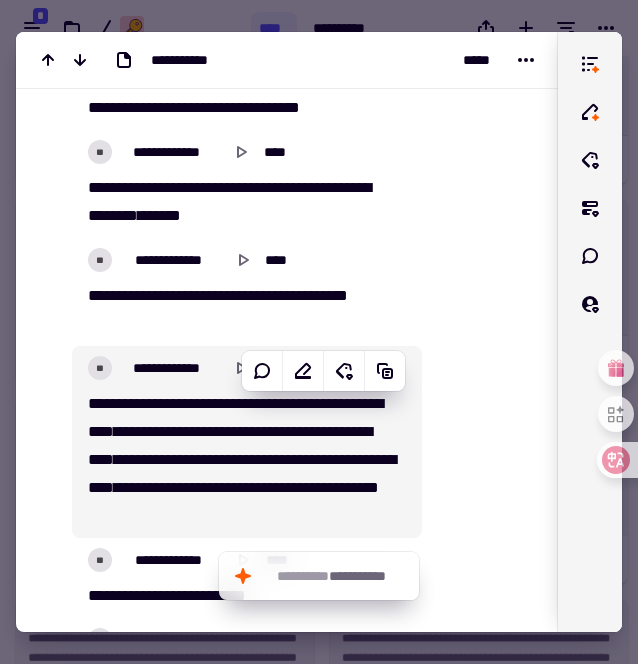 click on "********" at bounding box center [180, 459] 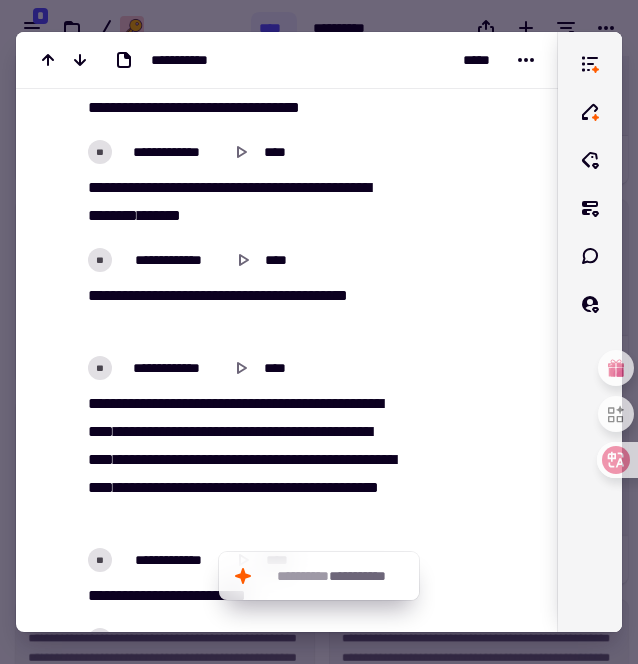 click on "********" at bounding box center [180, 459] 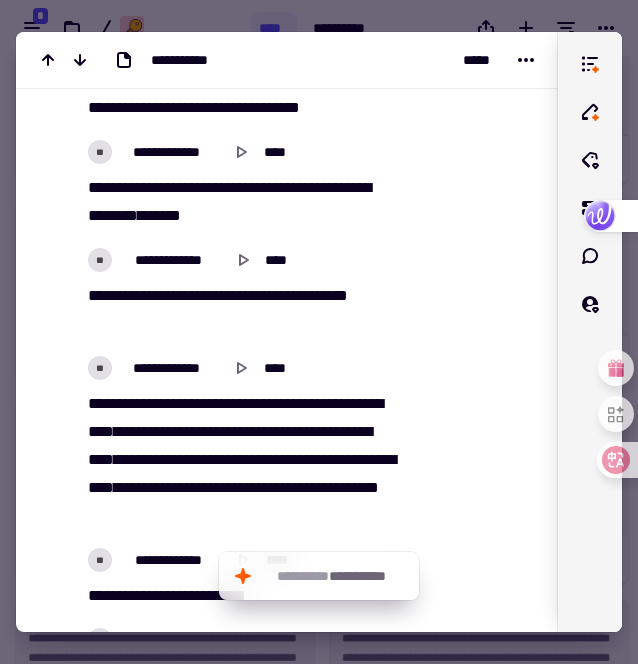 scroll, scrollTop: 4197, scrollLeft: 0, axis: vertical 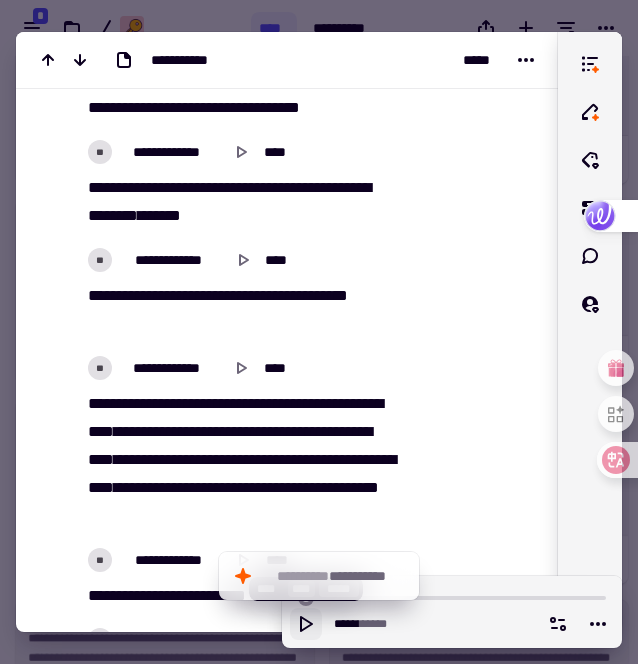 click 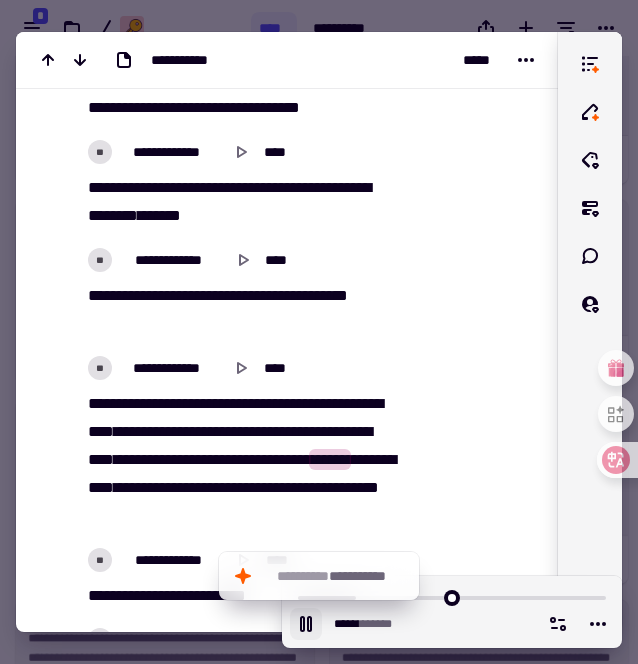 click 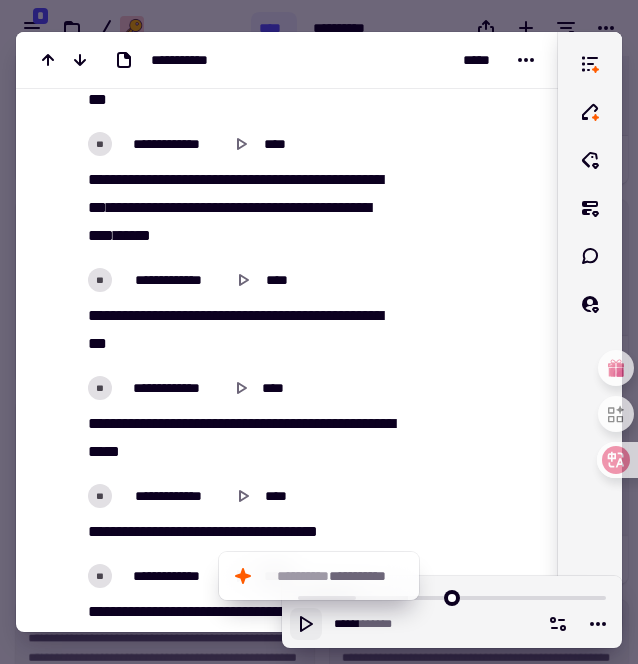 scroll, scrollTop: 6038, scrollLeft: 0, axis: vertical 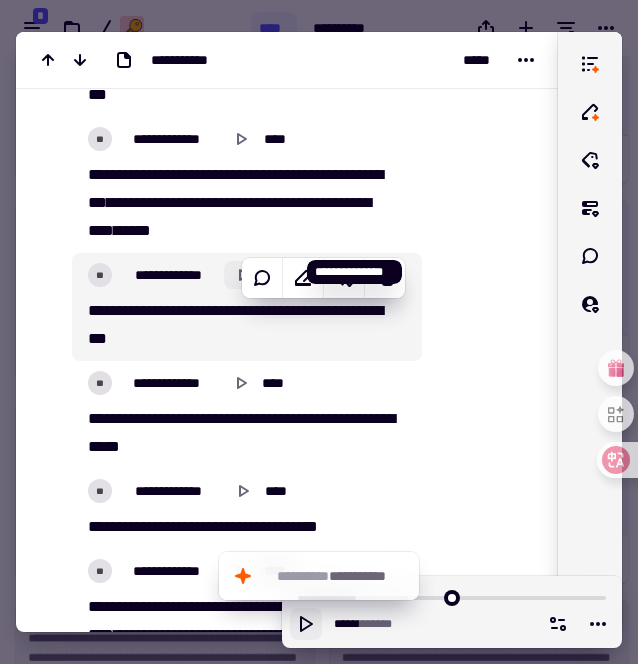 click 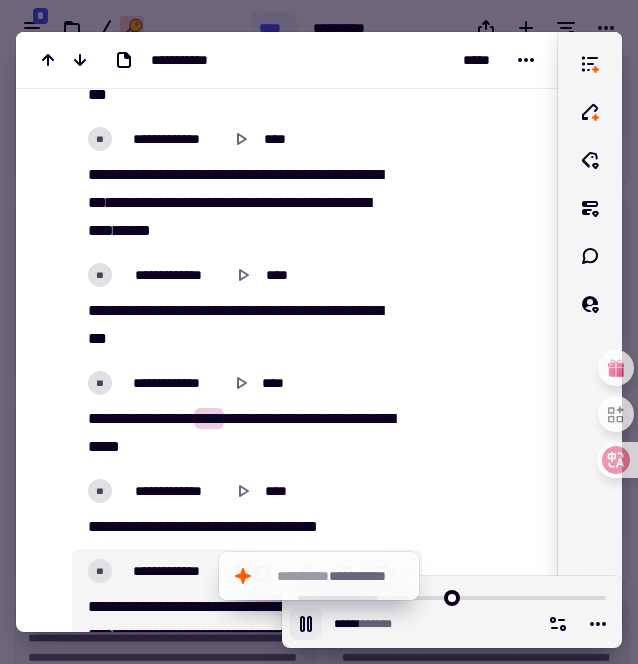 click 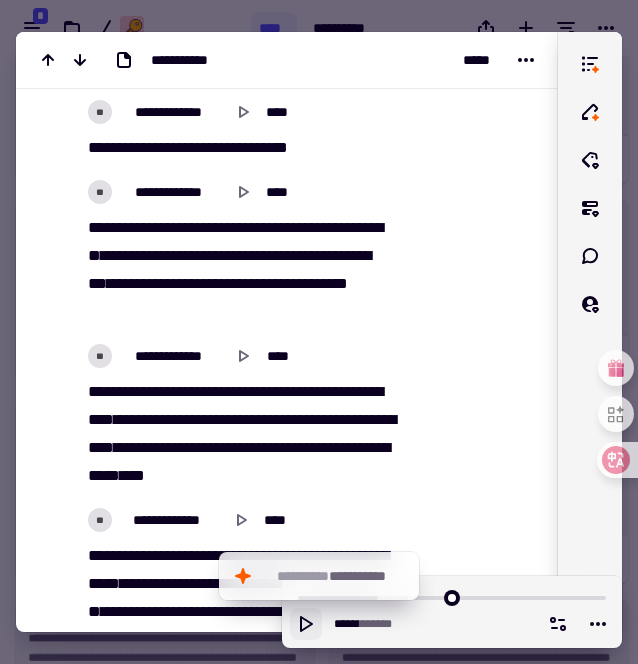 scroll, scrollTop: 7844, scrollLeft: 0, axis: vertical 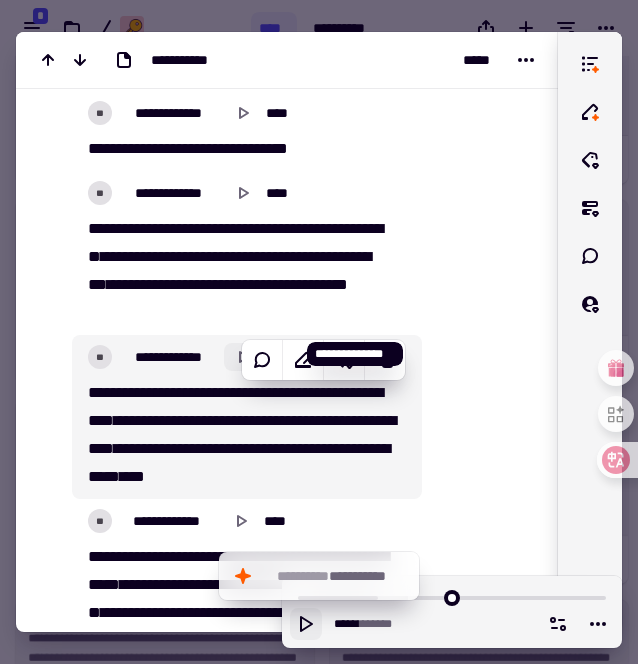 click 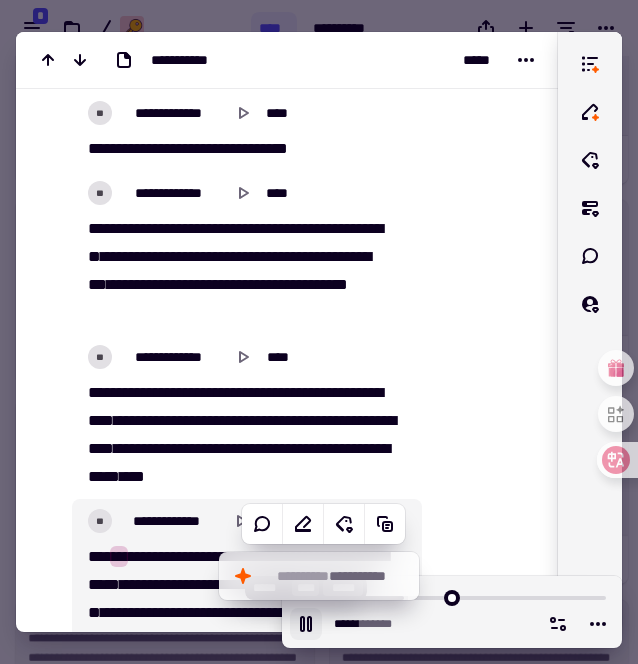 click 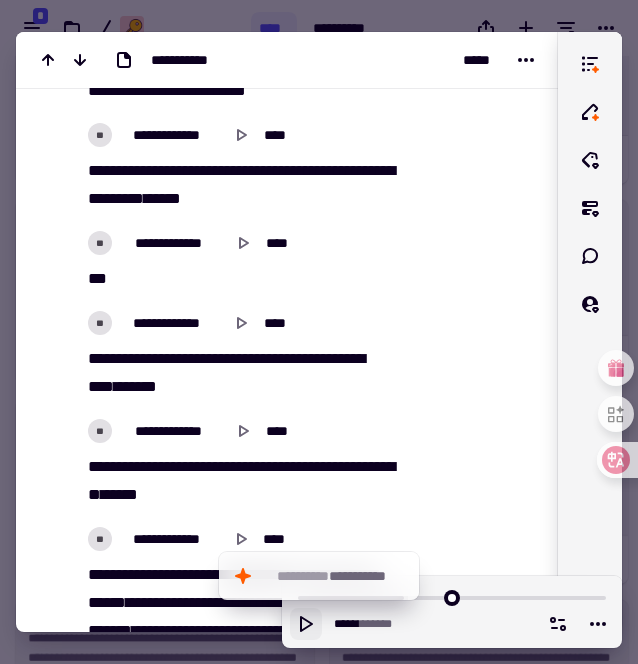 scroll, scrollTop: 9558, scrollLeft: 0, axis: vertical 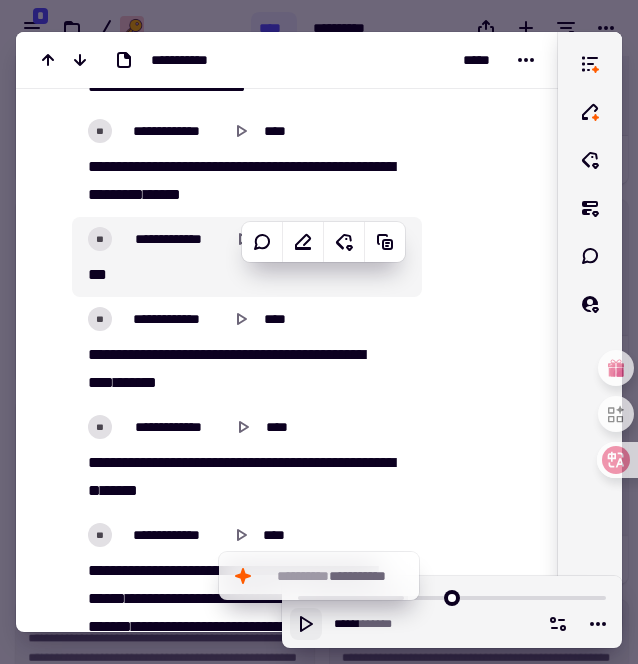 click on "***" at bounding box center (97, 274) 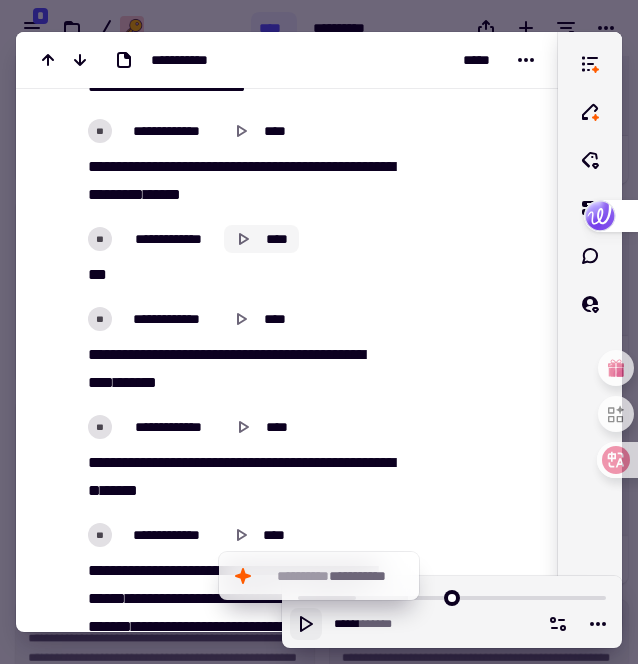 scroll, scrollTop: 9406, scrollLeft: 0, axis: vertical 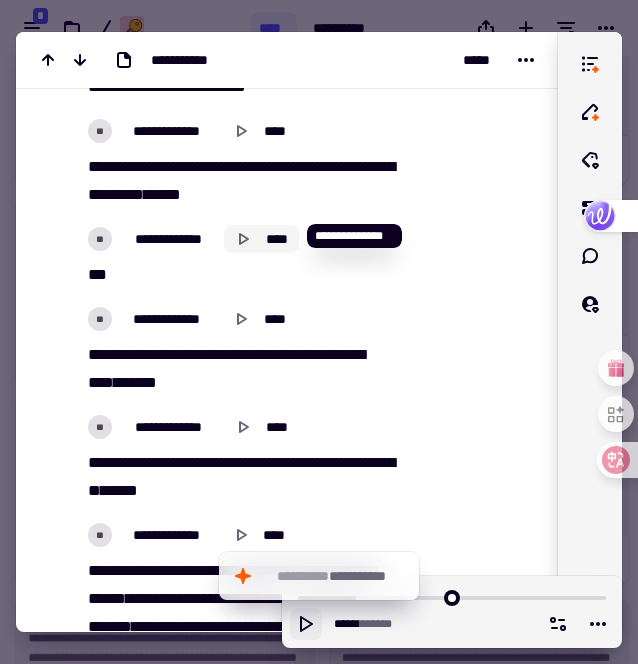 click 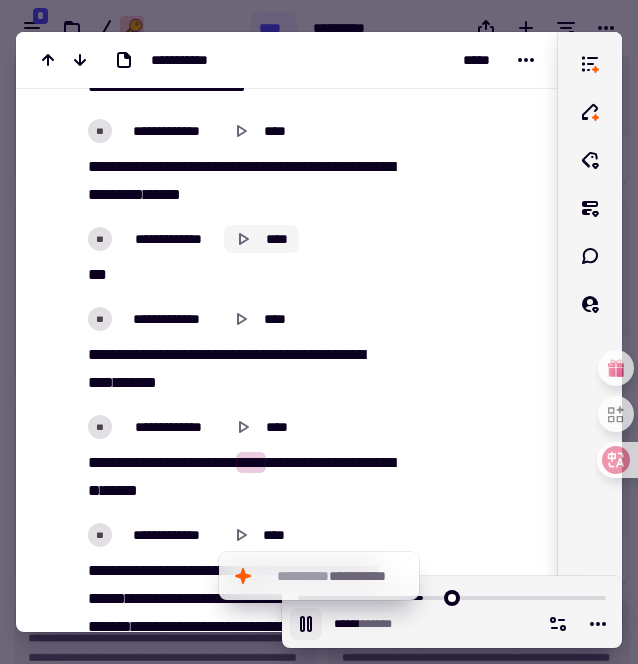 click 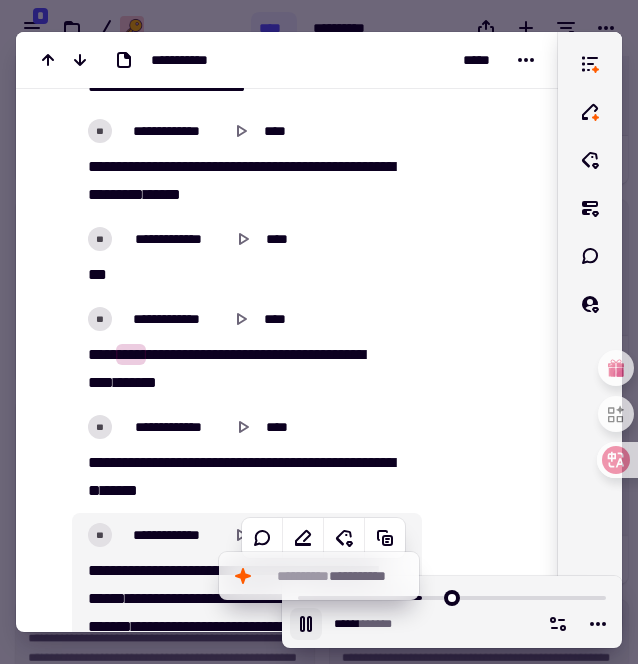 click 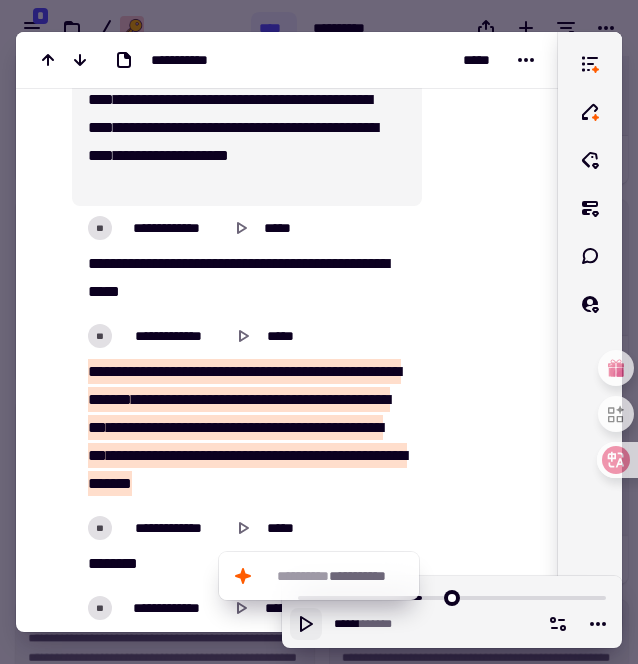 scroll, scrollTop: 11174, scrollLeft: 0, axis: vertical 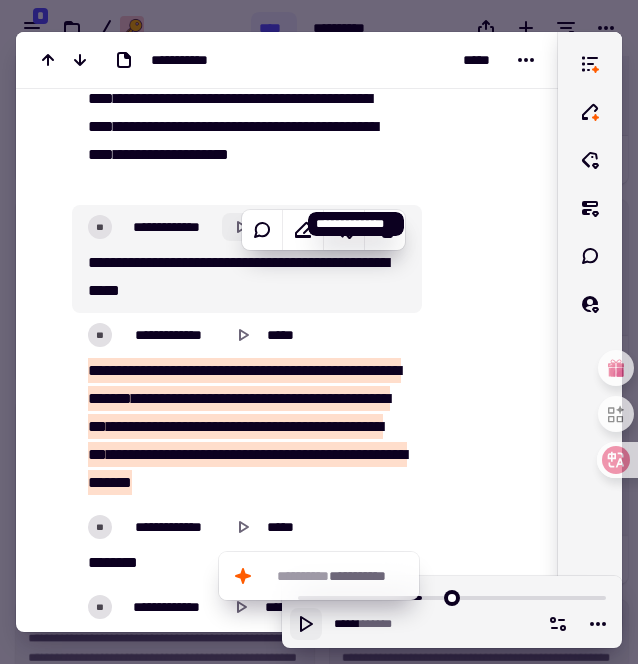 click on "*****" 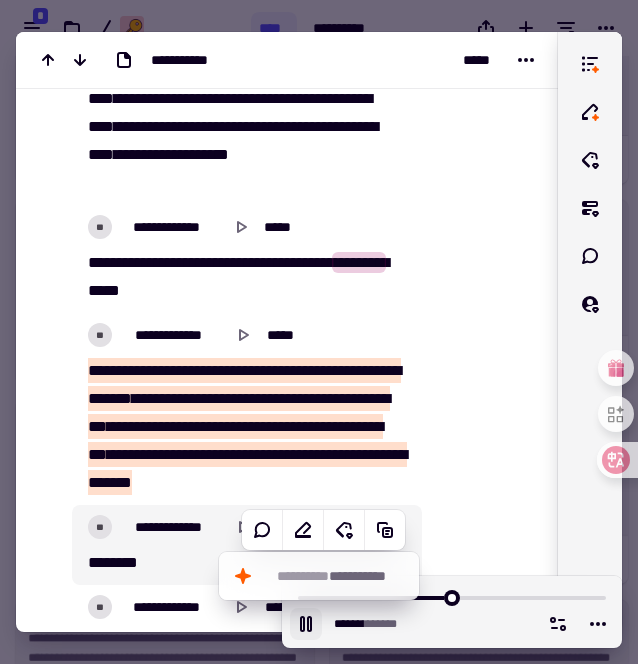 click 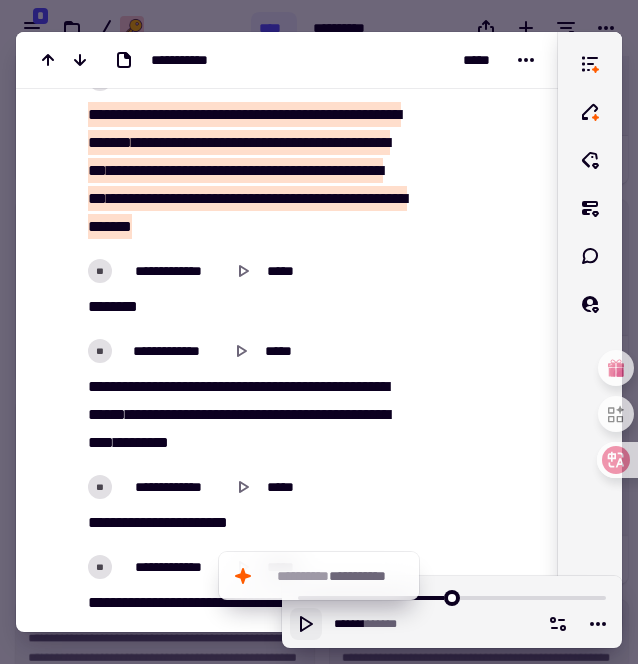 scroll, scrollTop: 11440, scrollLeft: 0, axis: vertical 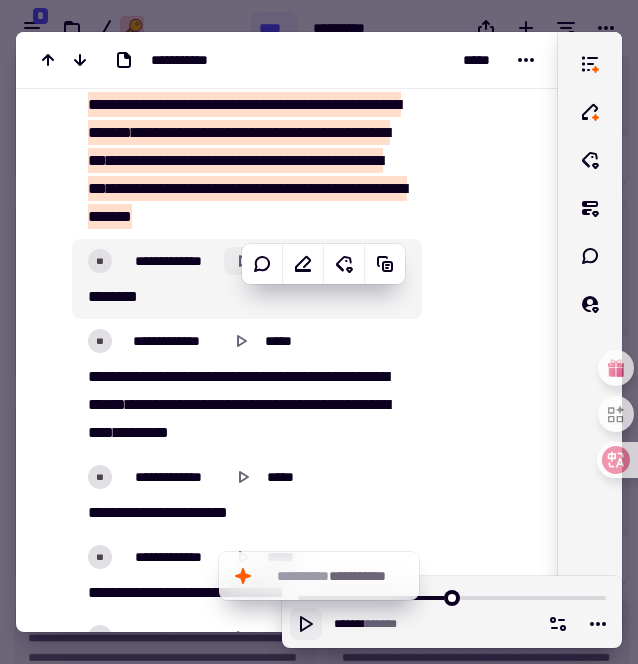 click on "*****" 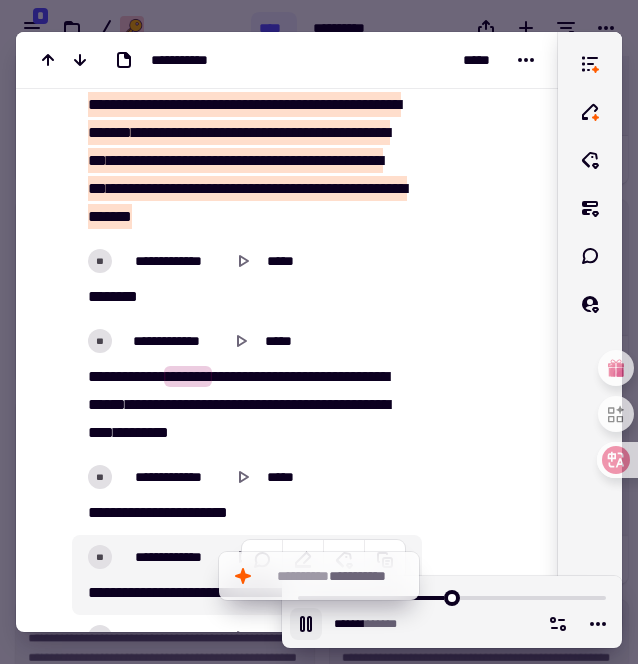 click 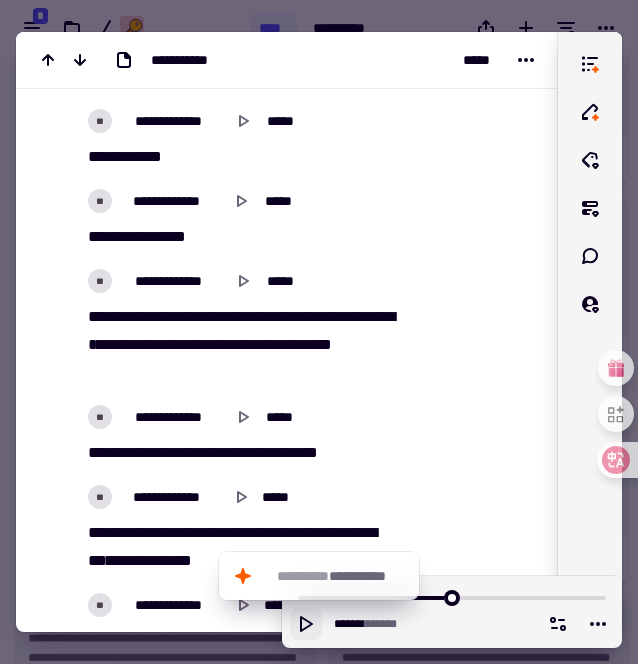 scroll, scrollTop: 12358, scrollLeft: 0, axis: vertical 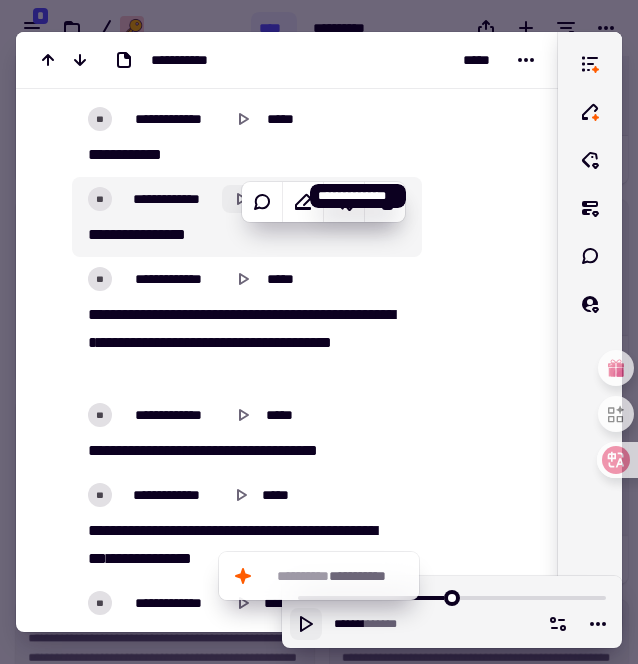 click 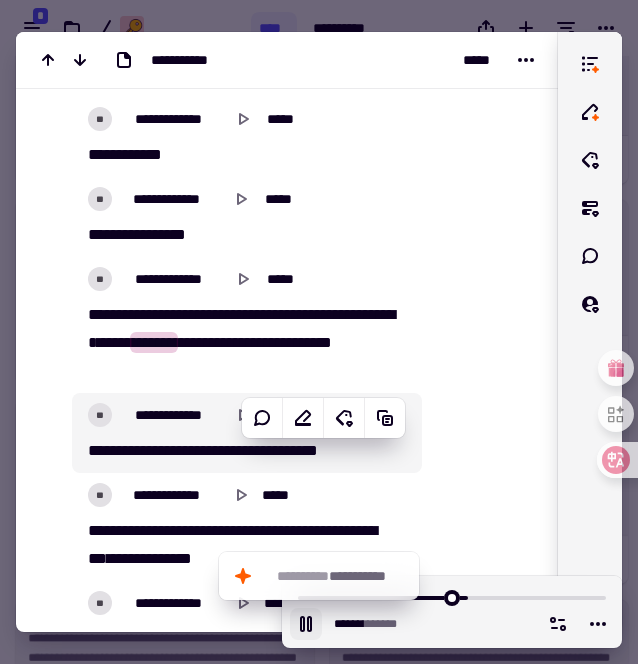 click 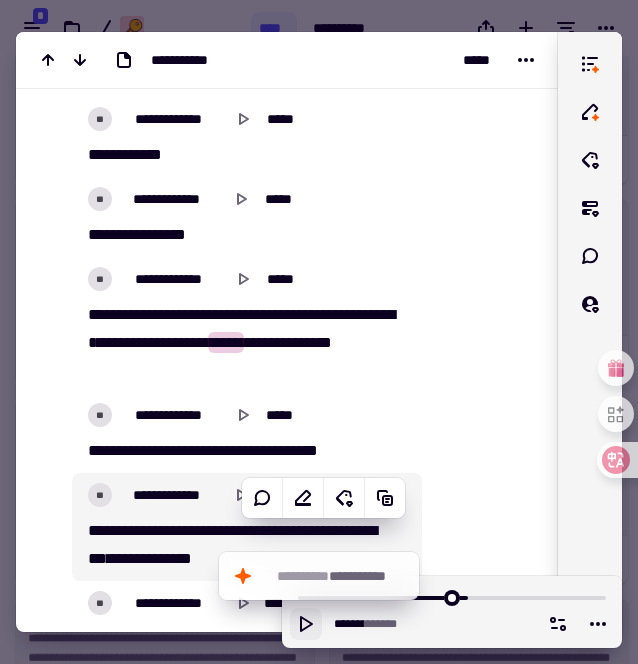 click 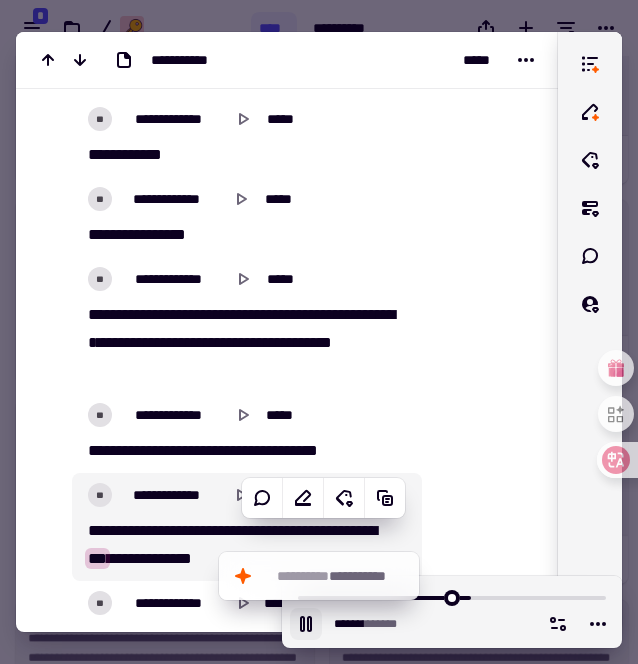 click 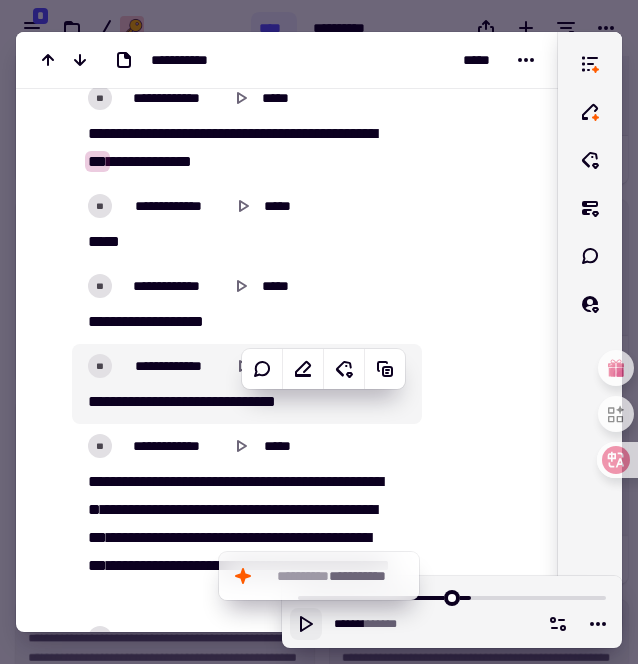 scroll, scrollTop: 12761, scrollLeft: 0, axis: vertical 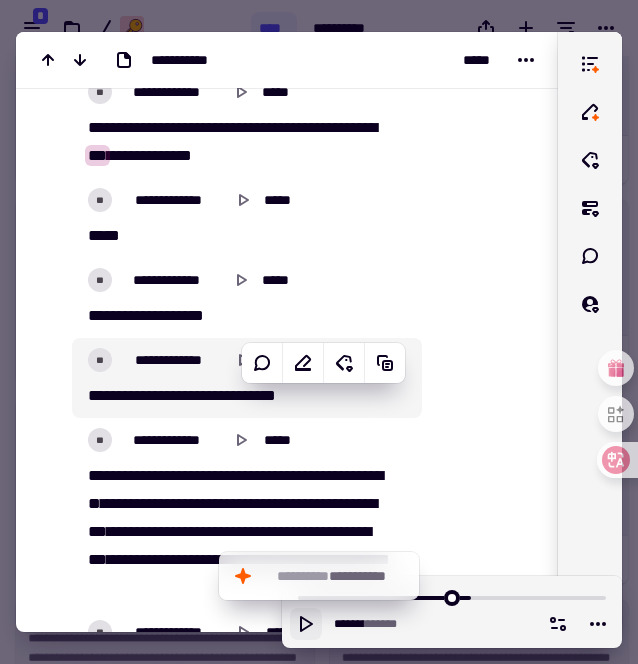 click on "**********" at bounding box center [203, 395] 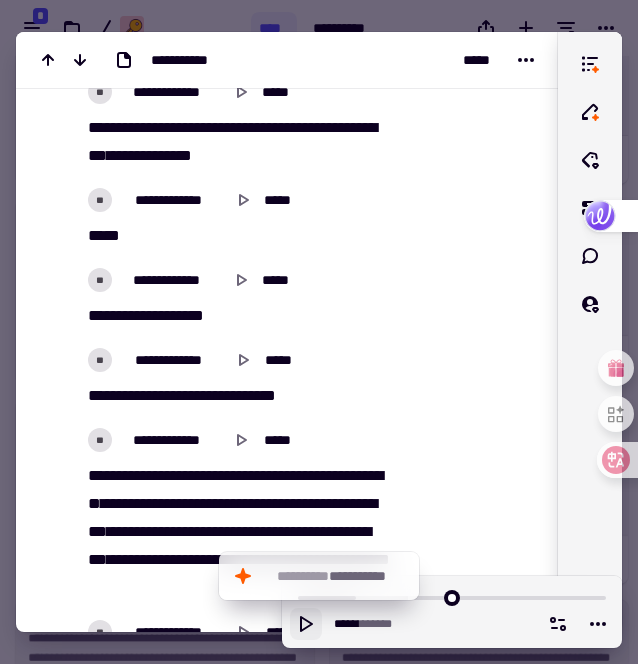 click on "**********" at bounding box center [203, 395] 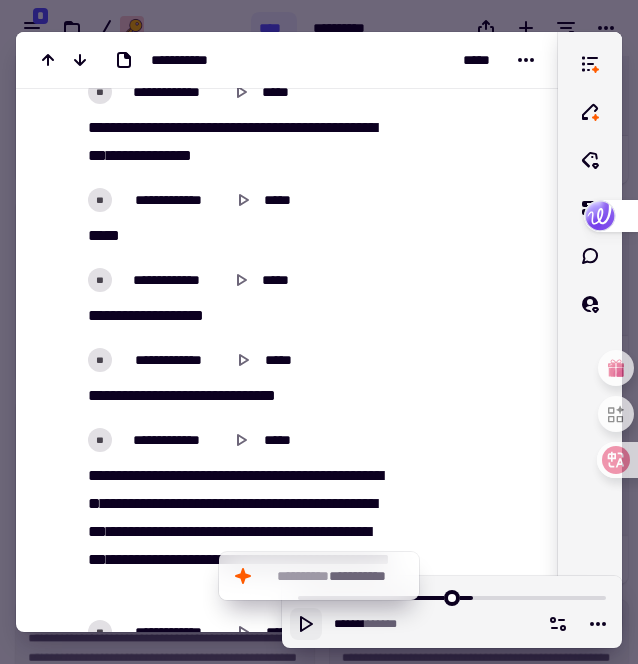 scroll, scrollTop: 12609, scrollLeft: 0, axis: vertical 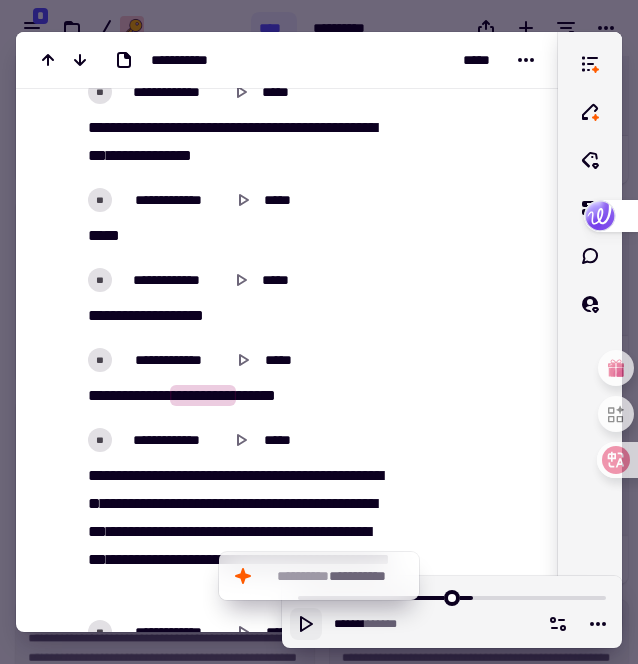 click 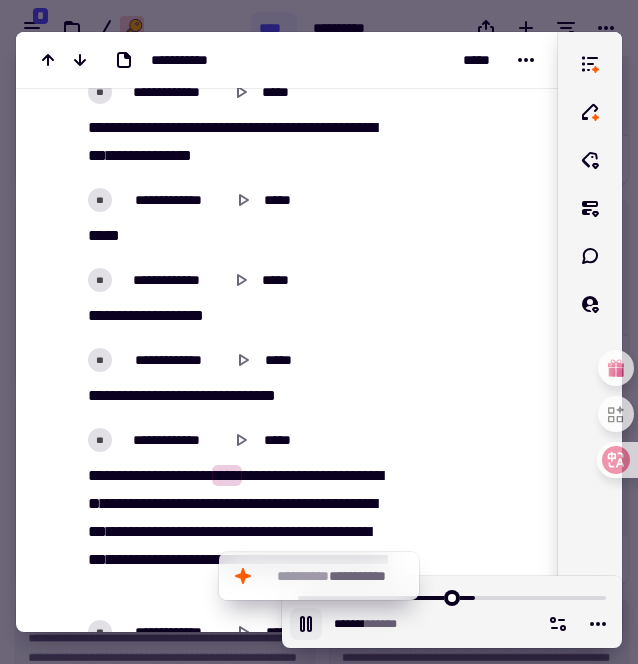 click 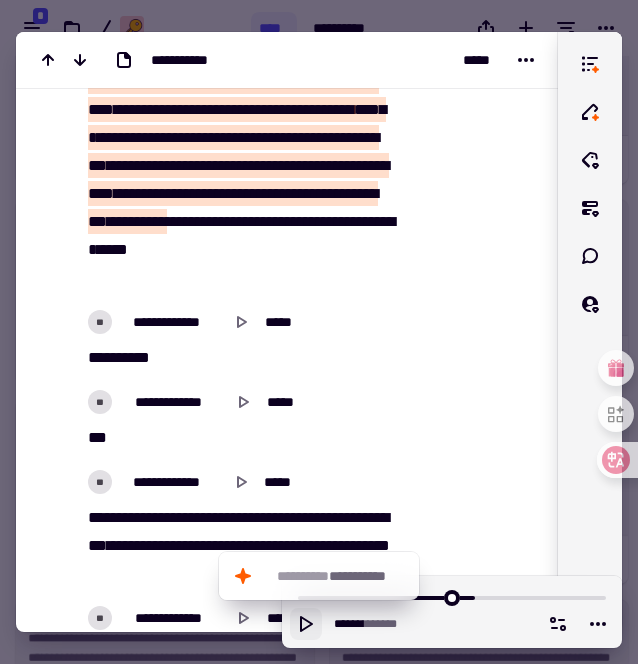 scroll, scrollTop: 13720, scrollLeft: 0, axis: vertical 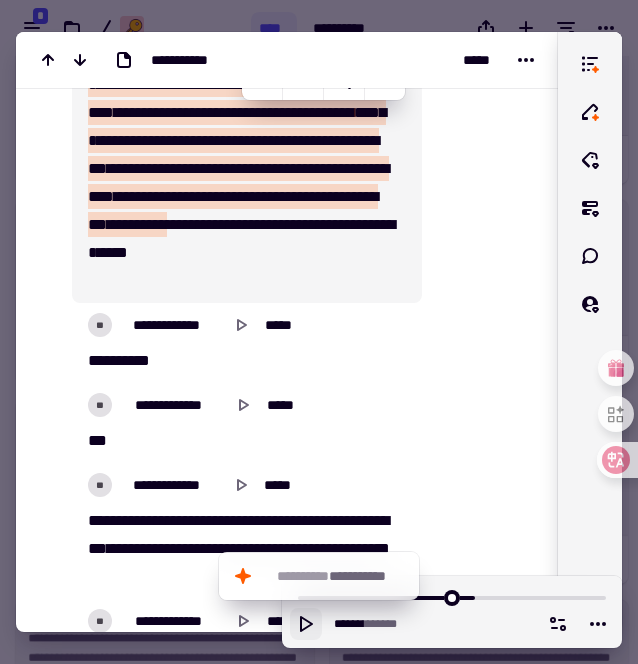 click on "**" at bounding box center (287, 224) 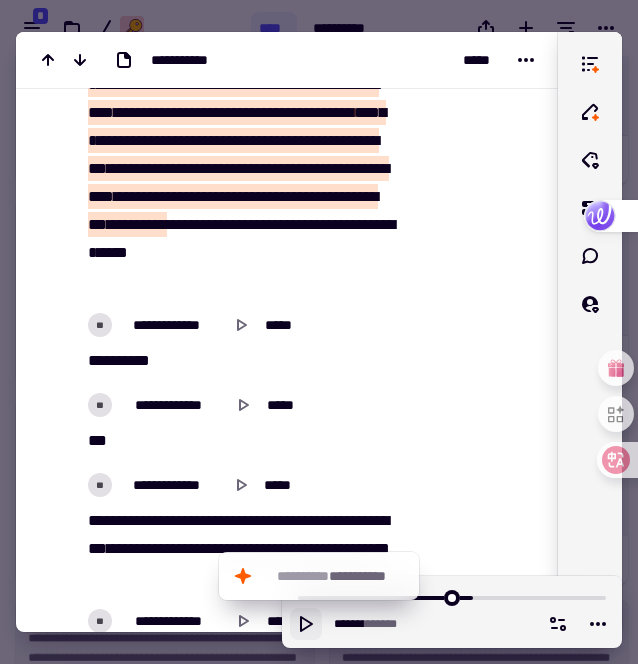 click on "**" at bounding box center [287, 224] 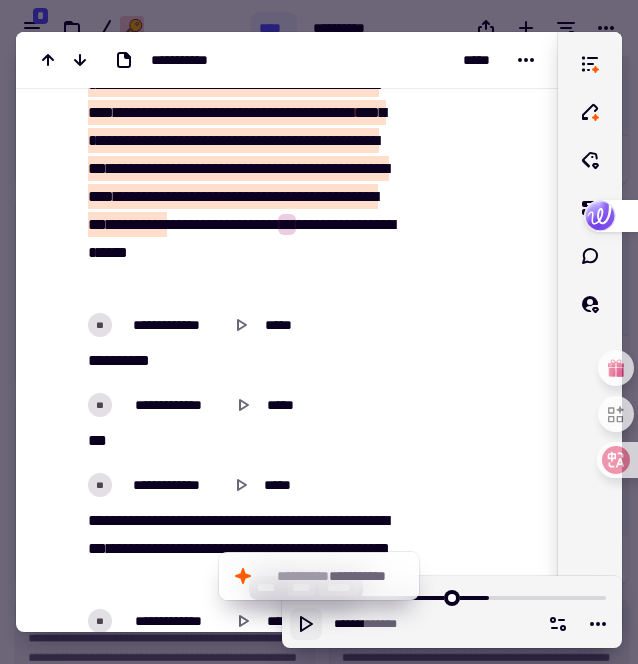 click 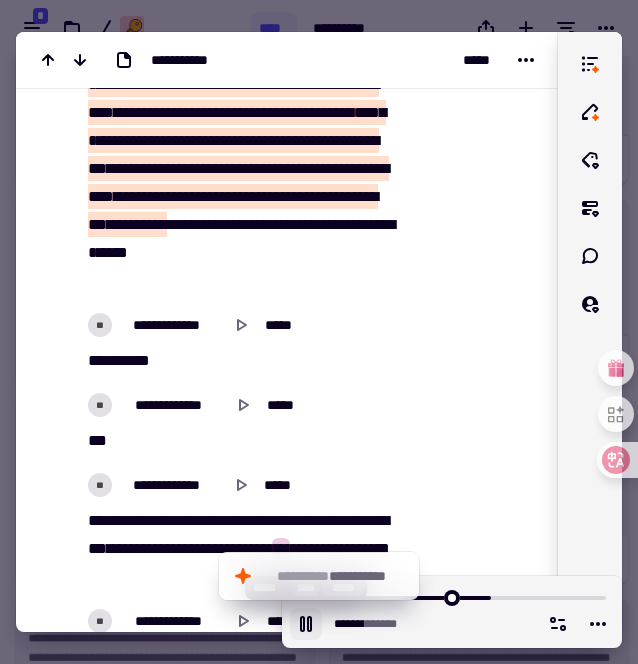 click 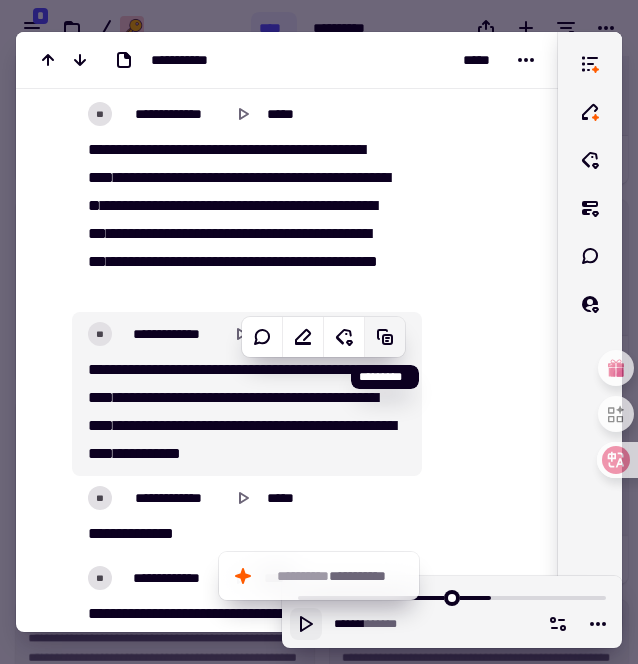 scroll, scrollTop: 14246, scrollLeft: 0, axis: vertical 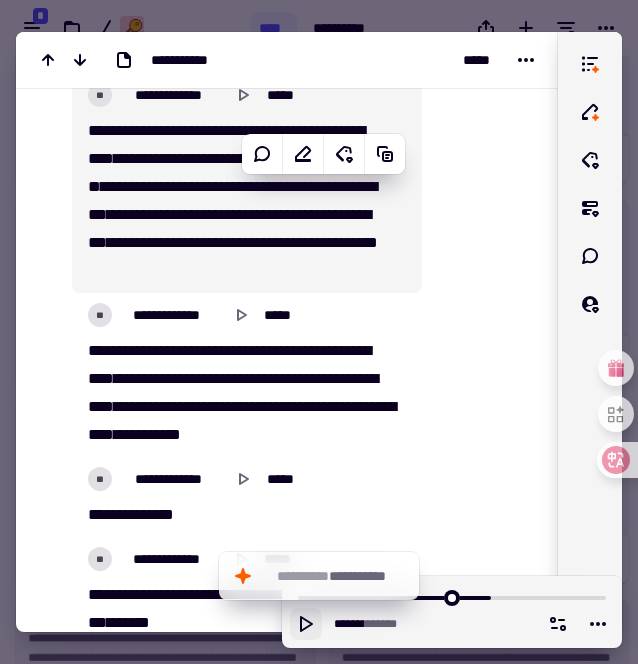 click on "****" at bounding box center (179, 242) 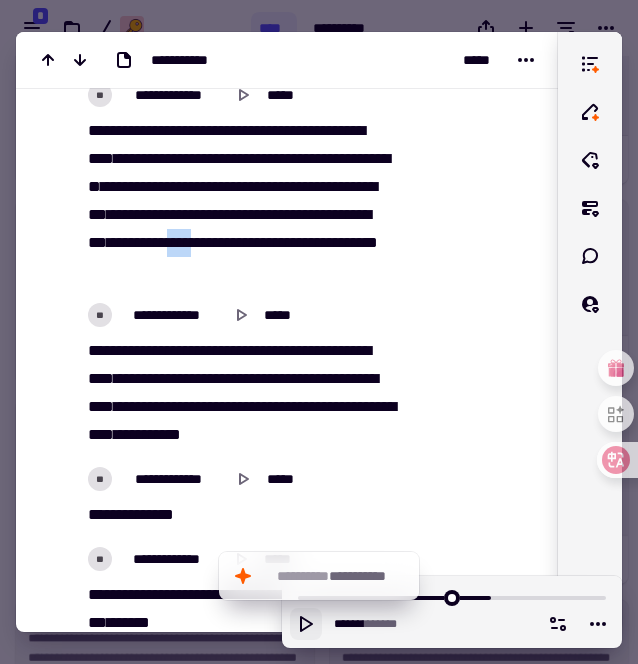 click on "****" at bounding box center [179, 242] 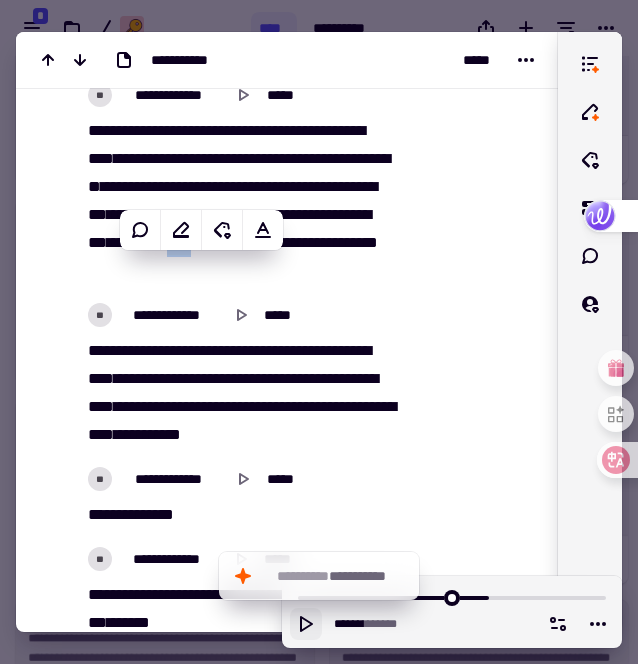 scroll, scrollTop: 14094, scrollLeft: 0, axis: vertical 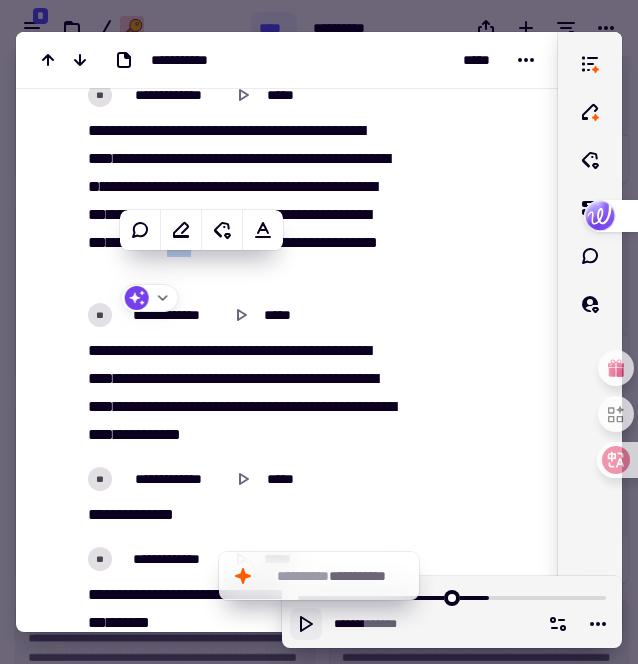 click 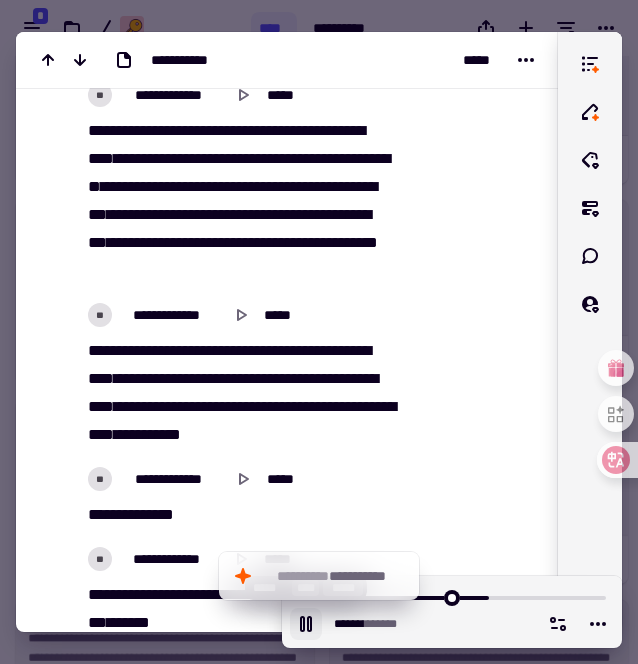 click 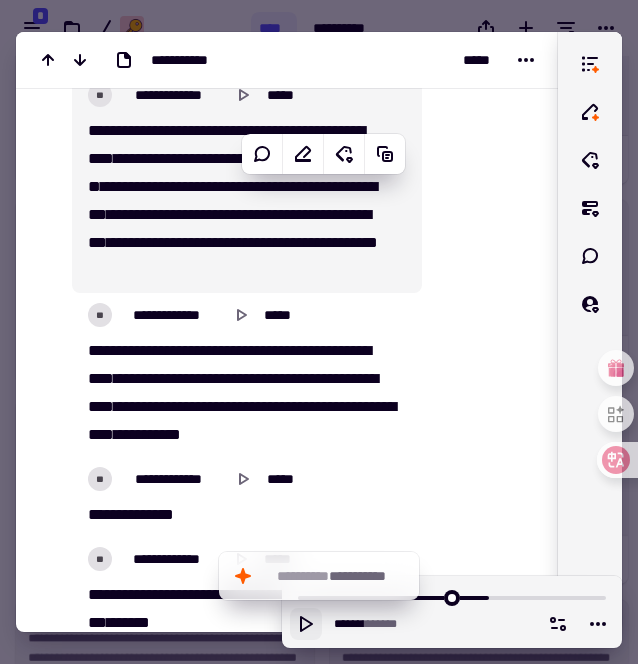 click on "****" at bounding box center [215, 242] 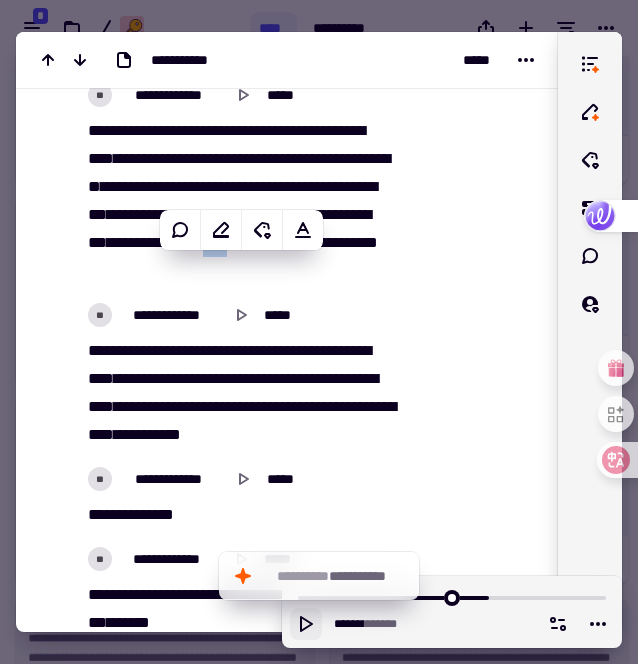 scroll, scrollTop: 14094, scrollLeft: 0, axis: vertical 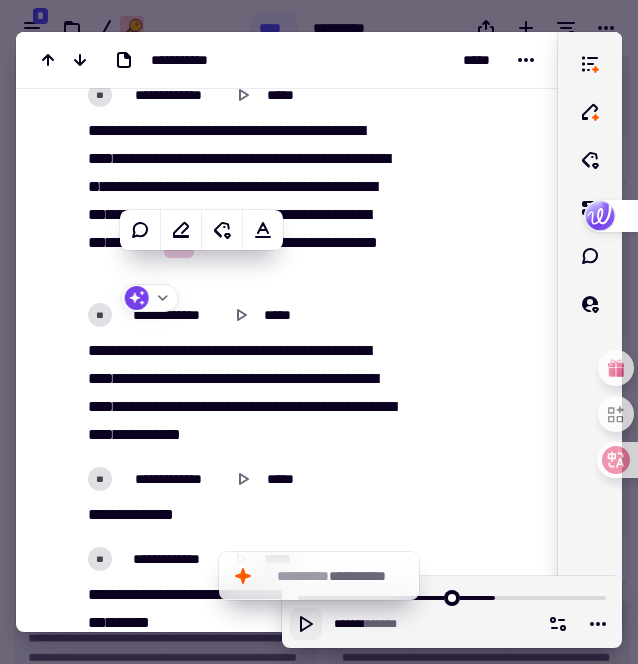 click 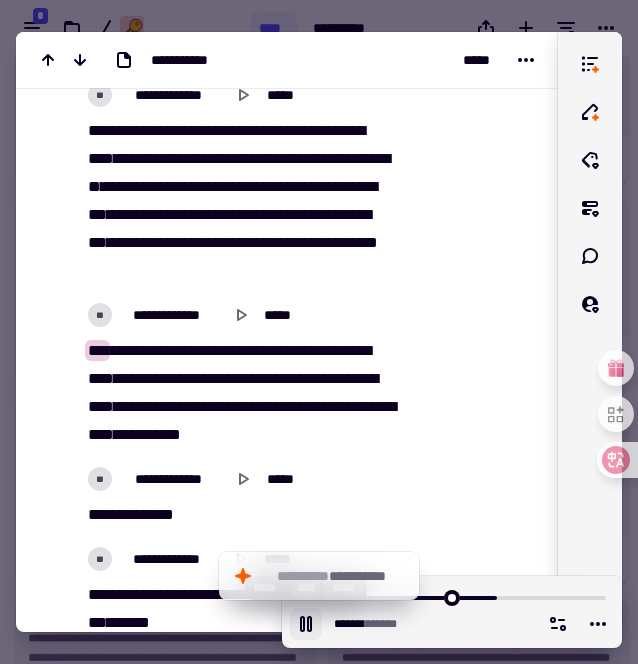 click 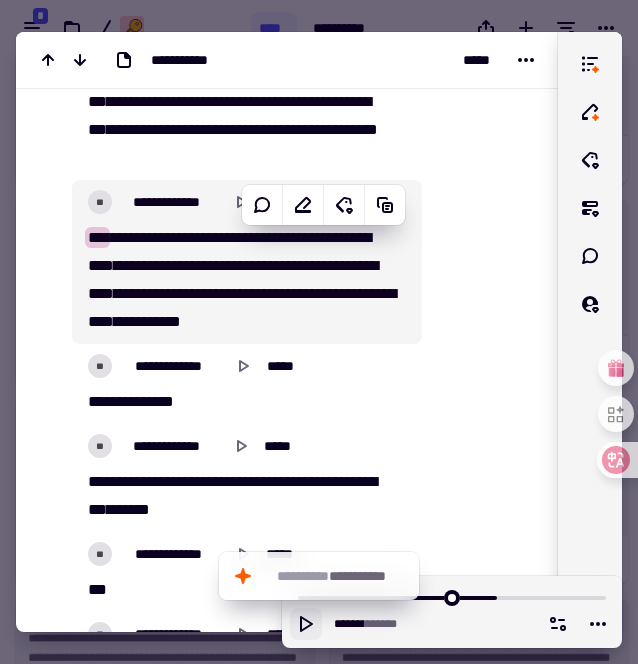 scroll, scrollTop: 14365, scrollLeft: 0, axis: vertical 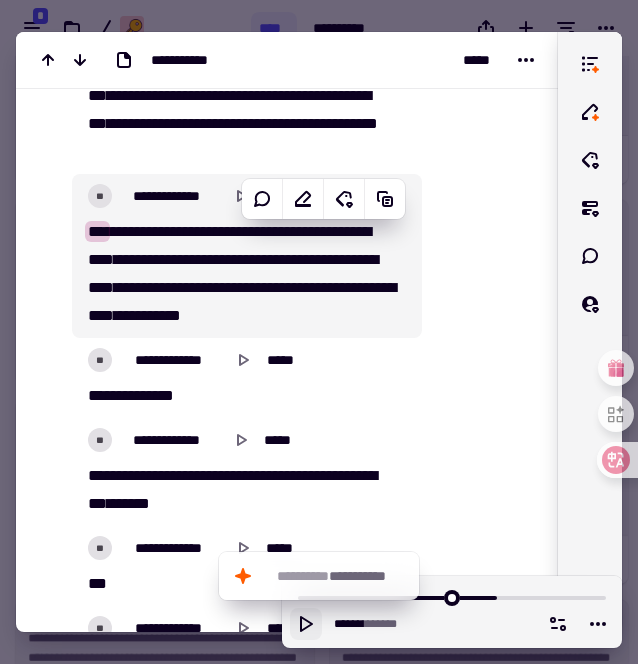 click on "*********" at bounding box center [150, 315] 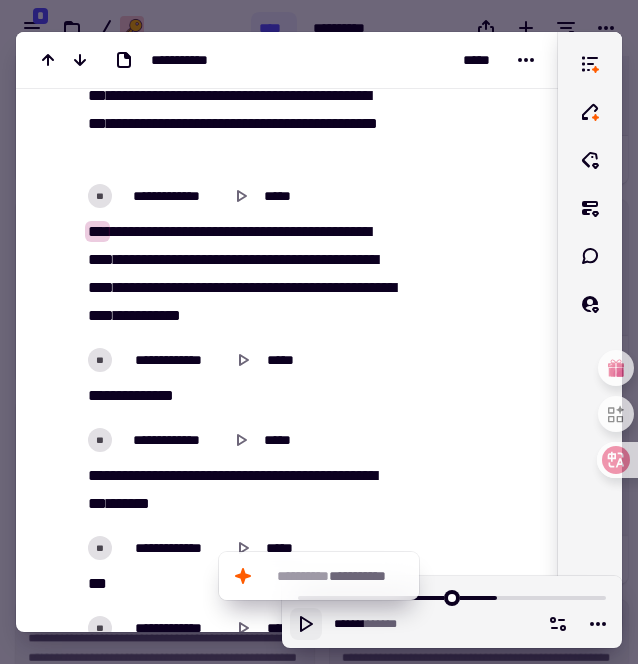 click on "*********" at bounding box center (150, 315) 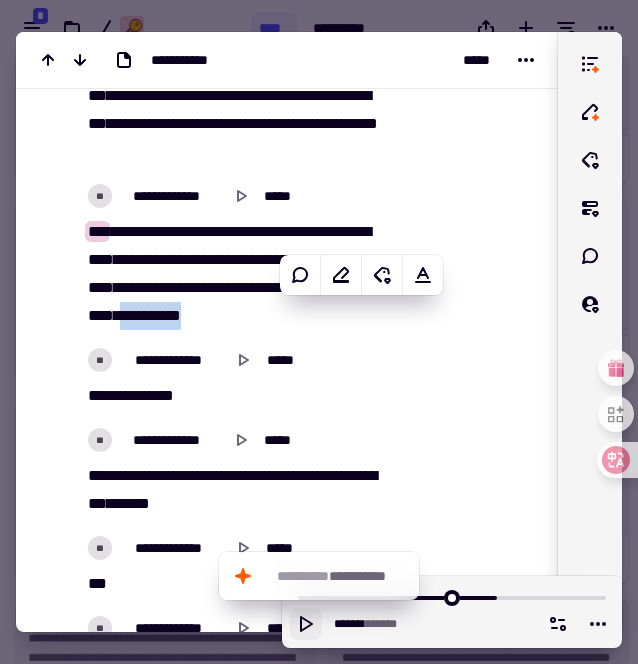 click on "*********" at bounding box center (150, 315) 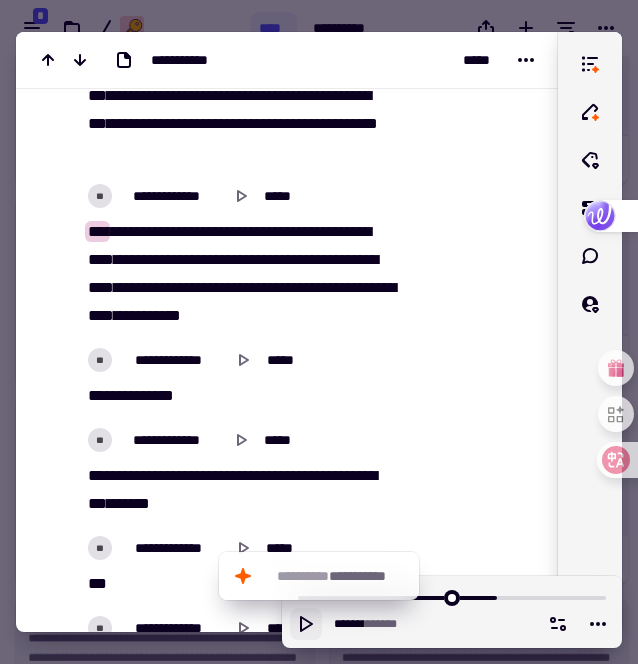 scroll, scrollTop: 14213, scrollLeft: 0, axis: vertical 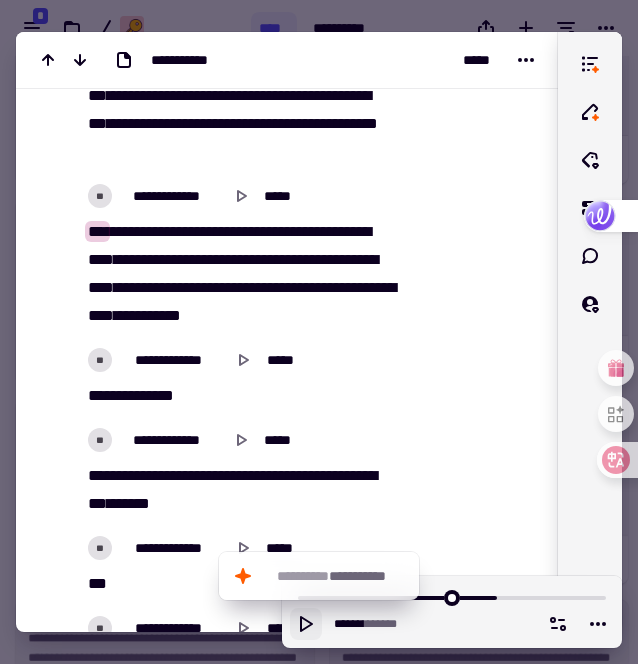 click on "*********" at bounding box center (150, 315) 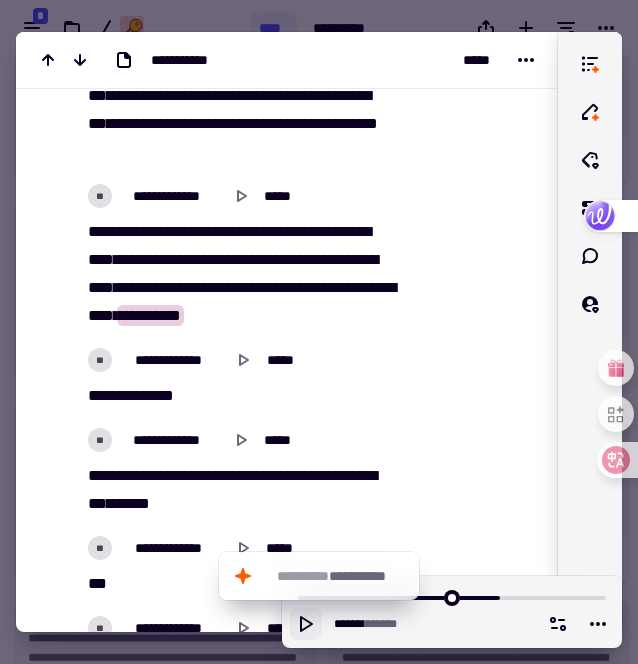 click 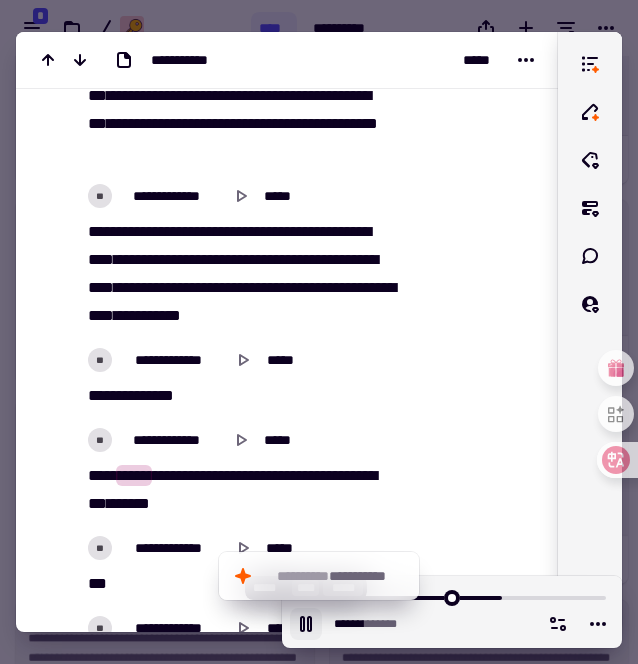 click 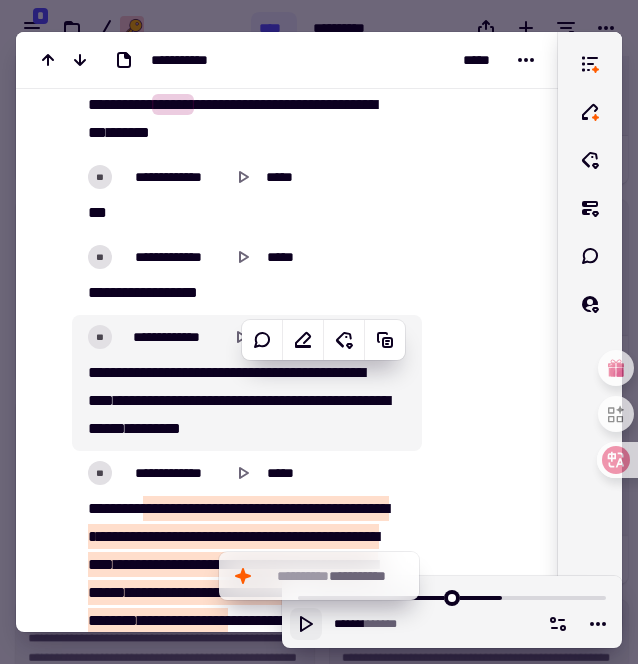 scroll, scrollTop: 14747, scrollLeft: 0, axis: vertical 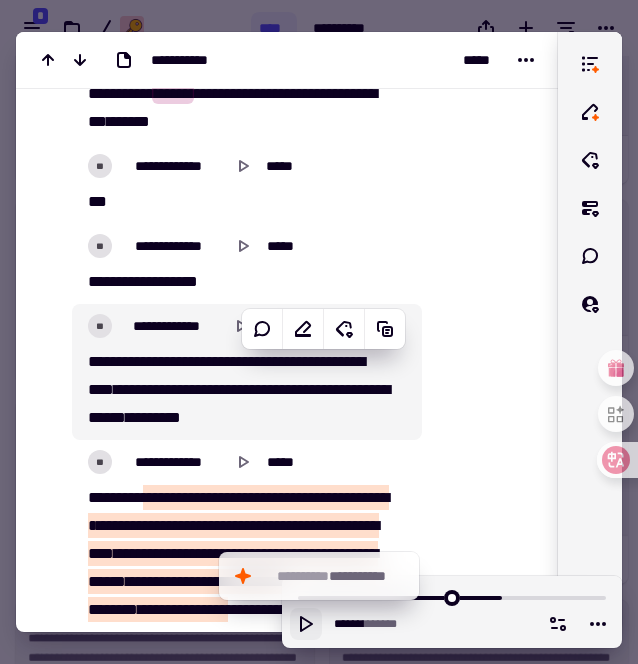 click on "**********" at bounding box center [248, 361] 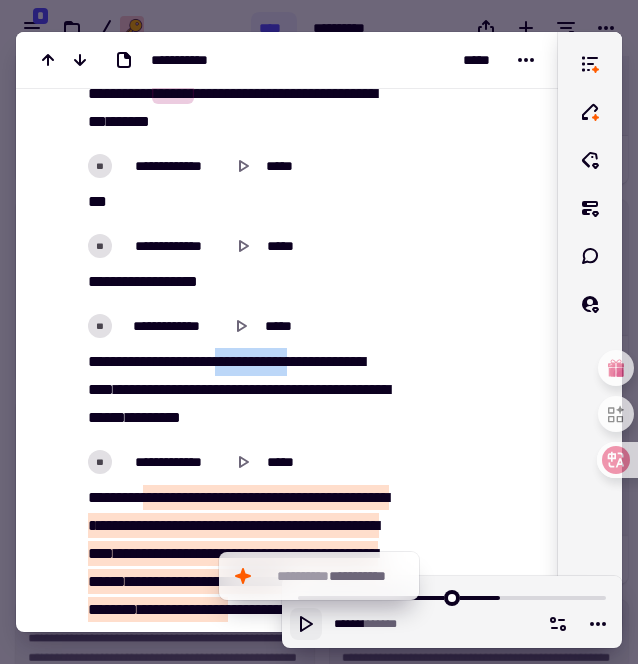 click on "**********" at bounding box center [248, 361] 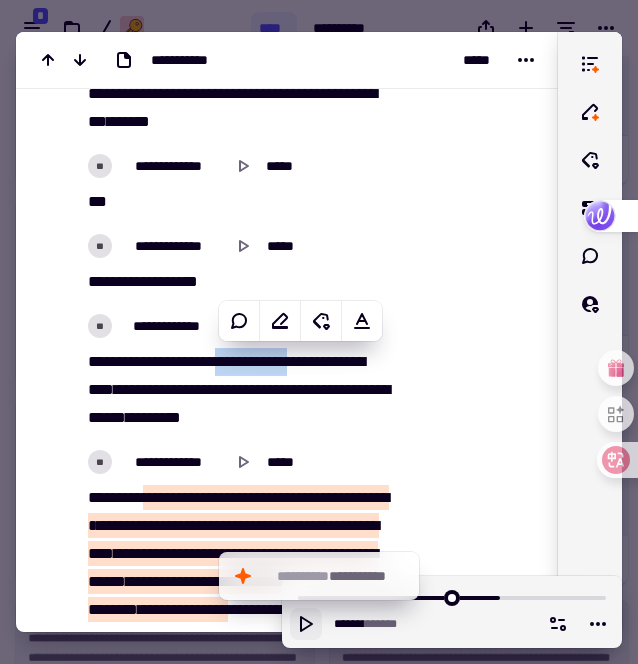 scroll, scrollTop: 14595, scrollLeft: 0, axis: vertical 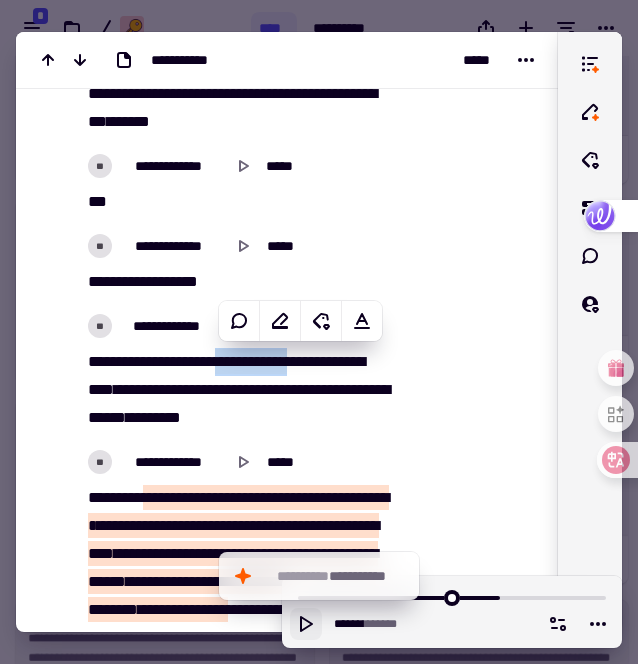 click on "**********" at bounding box center [248, 361] 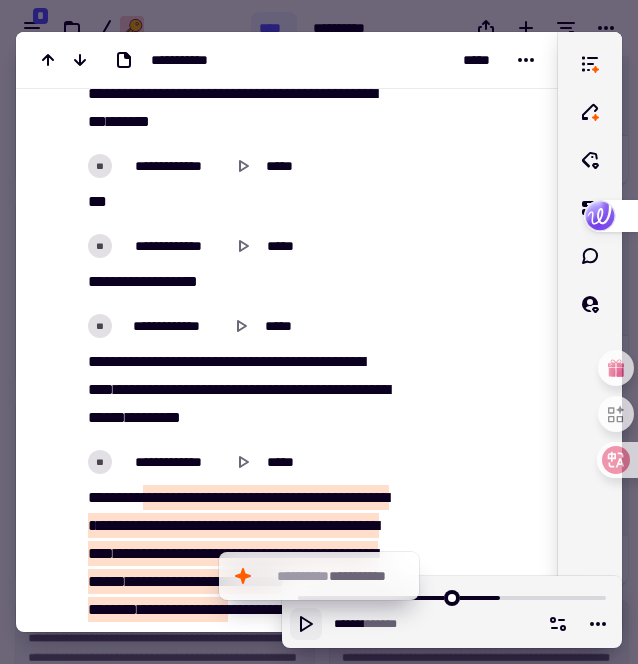 click on "[FIRST] [LAST] [STREET] [CITY] [STATE] [ZIP] [COUNTRY] [PHONE] [EMAIL]" at bounding box center [241, 390] 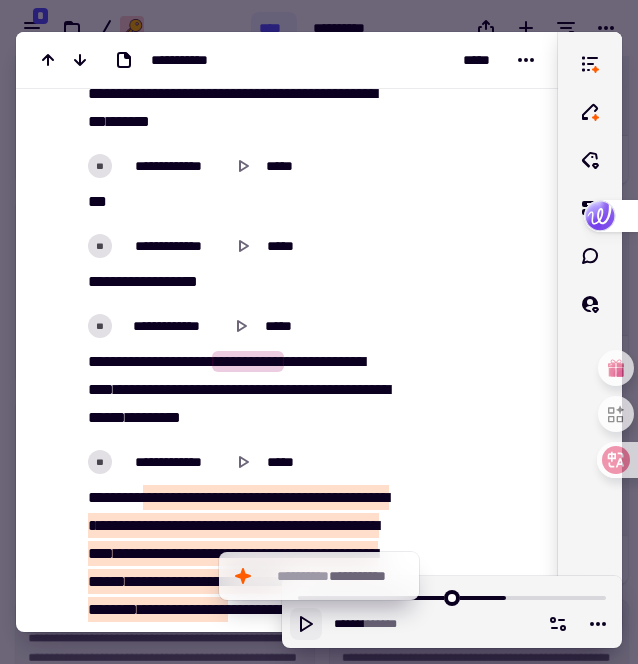 click 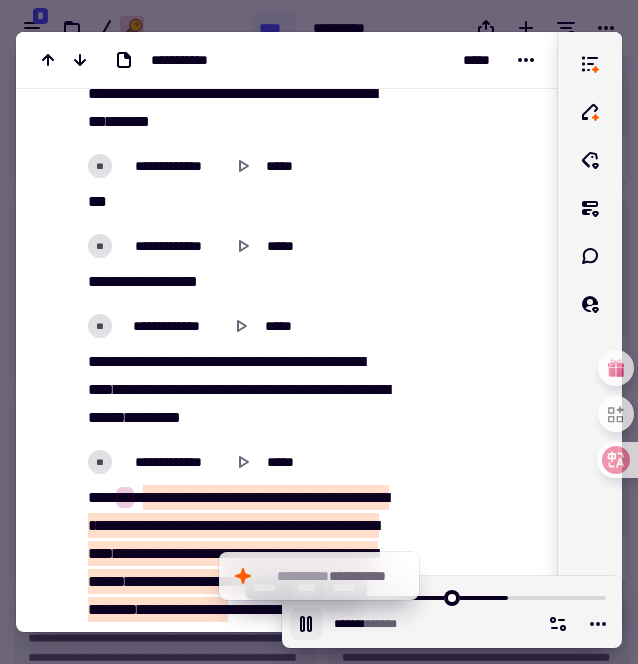 click 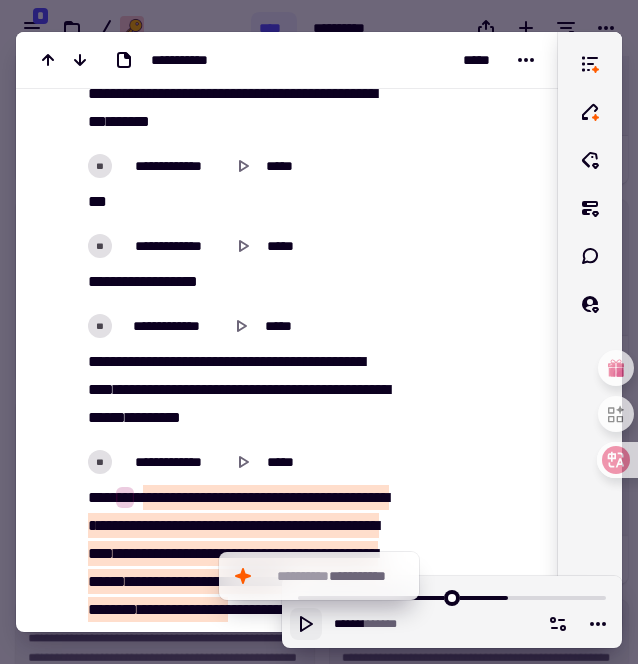 type on "******" 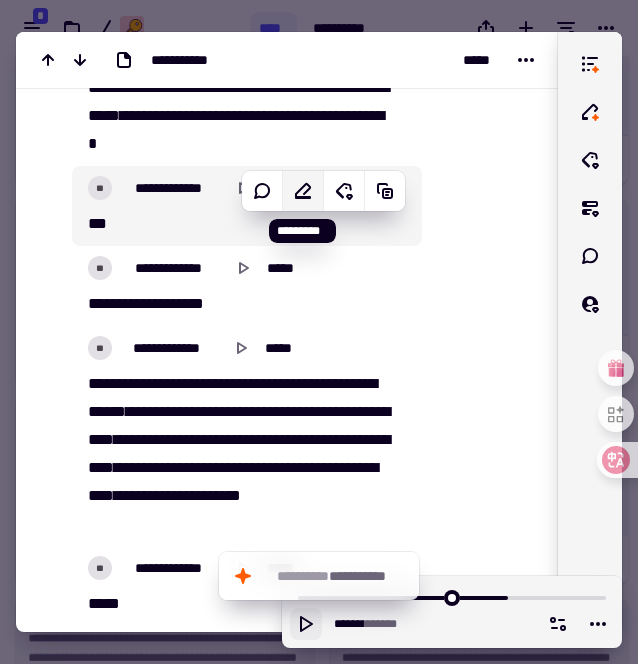scroll, scrollTop: 15875, scrollLeft: 0, axis: vertical 